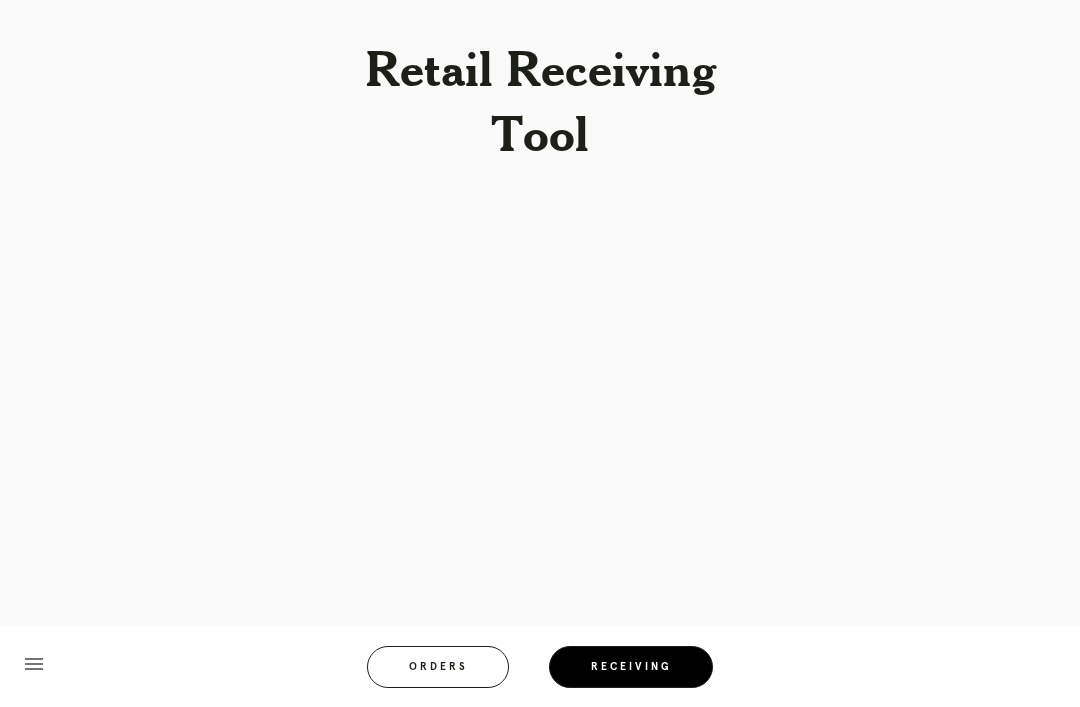 scroll, scrollTop: 64, scrollLeft: 0, axis: vertical 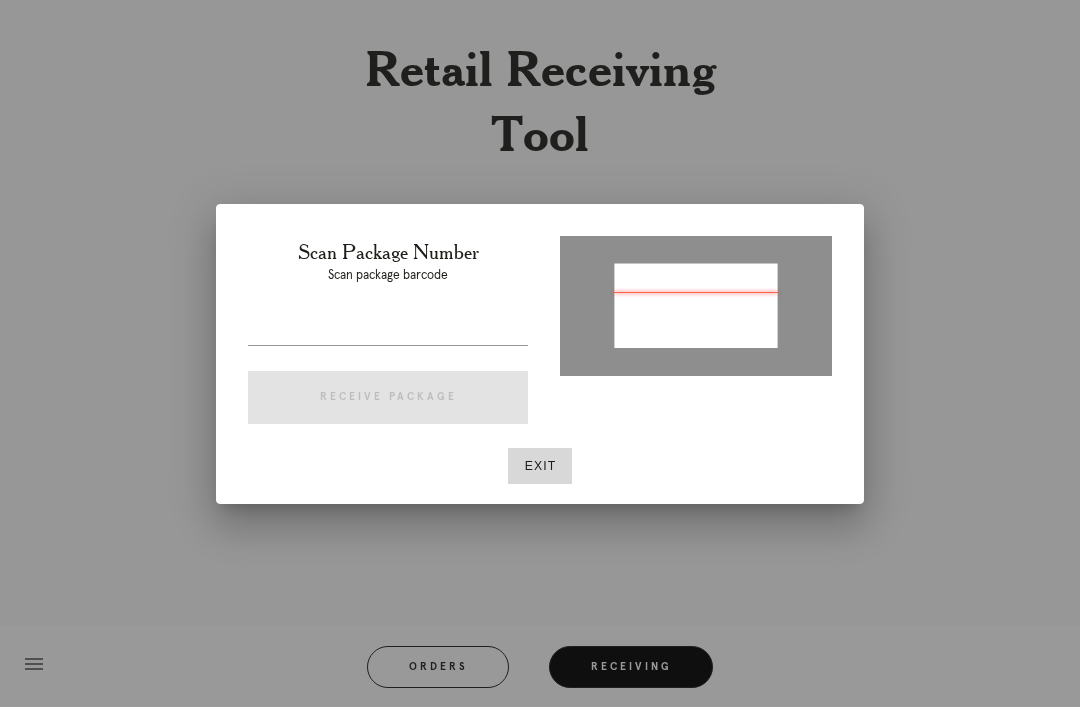type on "P119454602987929" 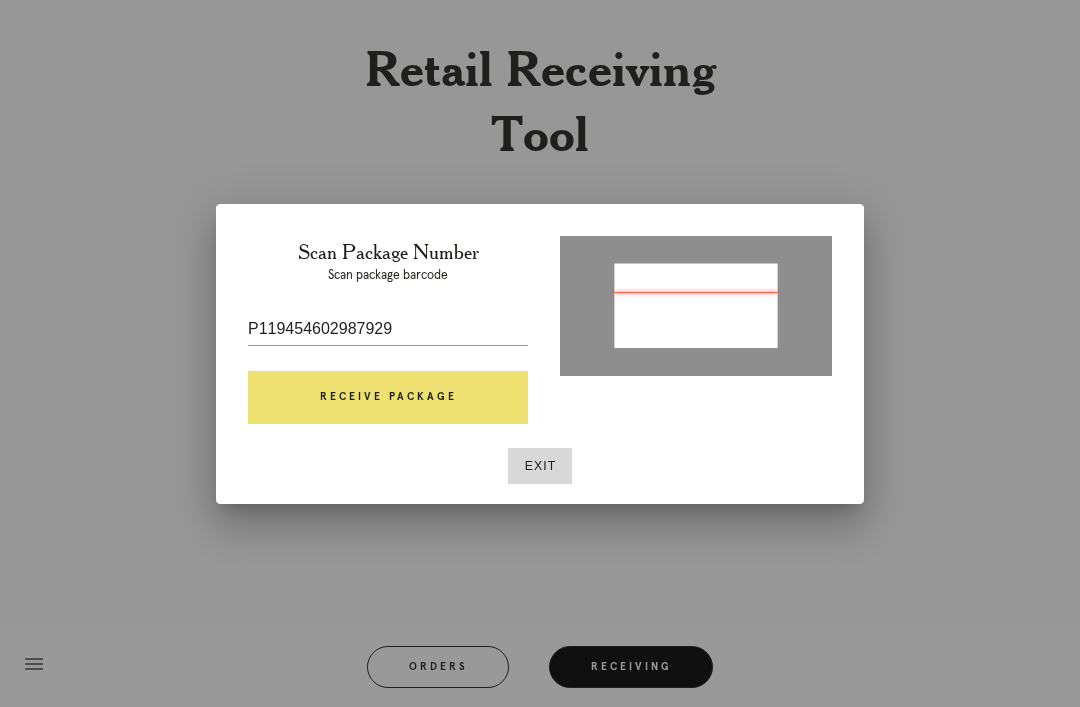 click on "Receive Package" at bounding box center (388, 398) 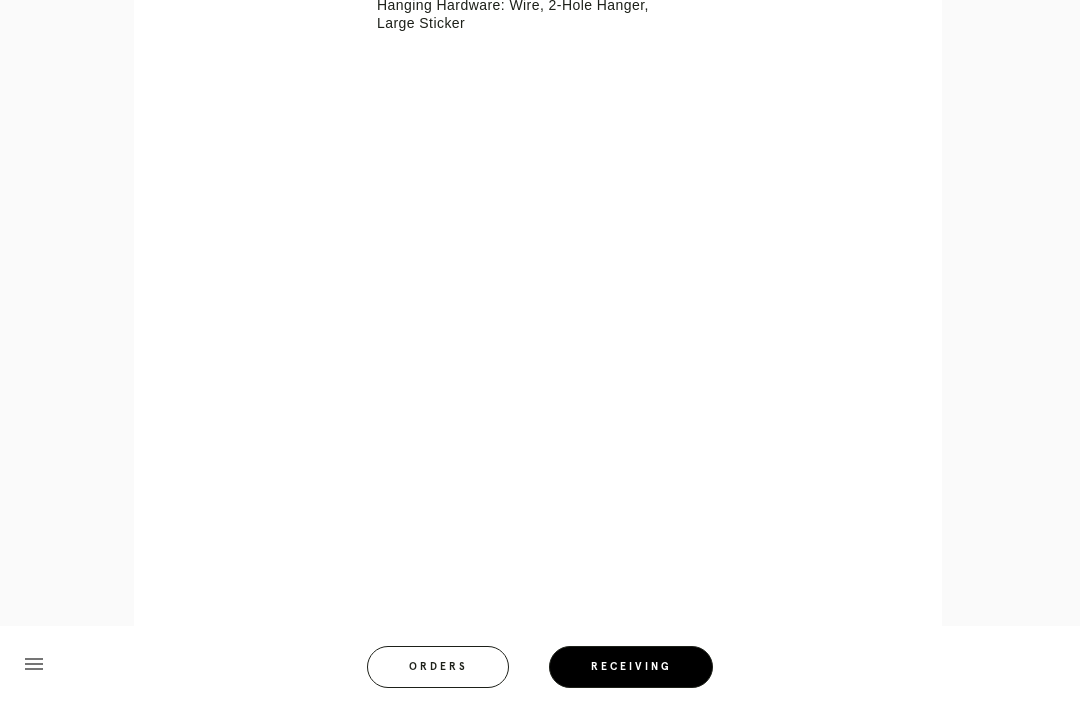 scroll, scrollTop: 892, scrollLeft: 0, axis: vertical 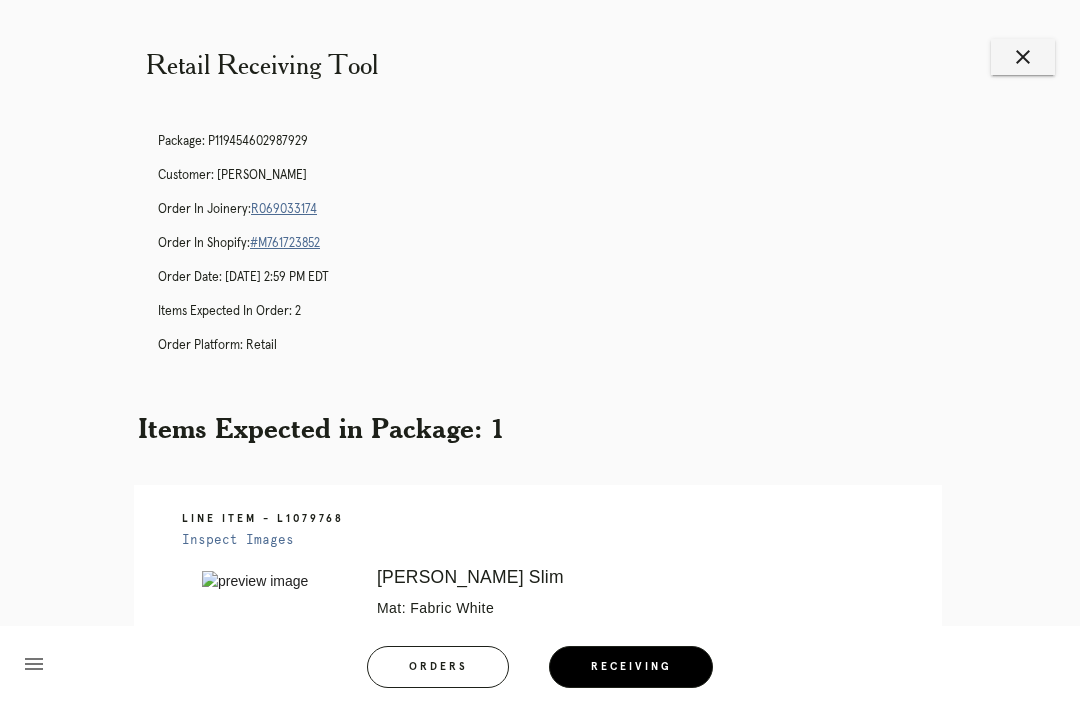 click on "R069033174" at bounding box center (284, 209) 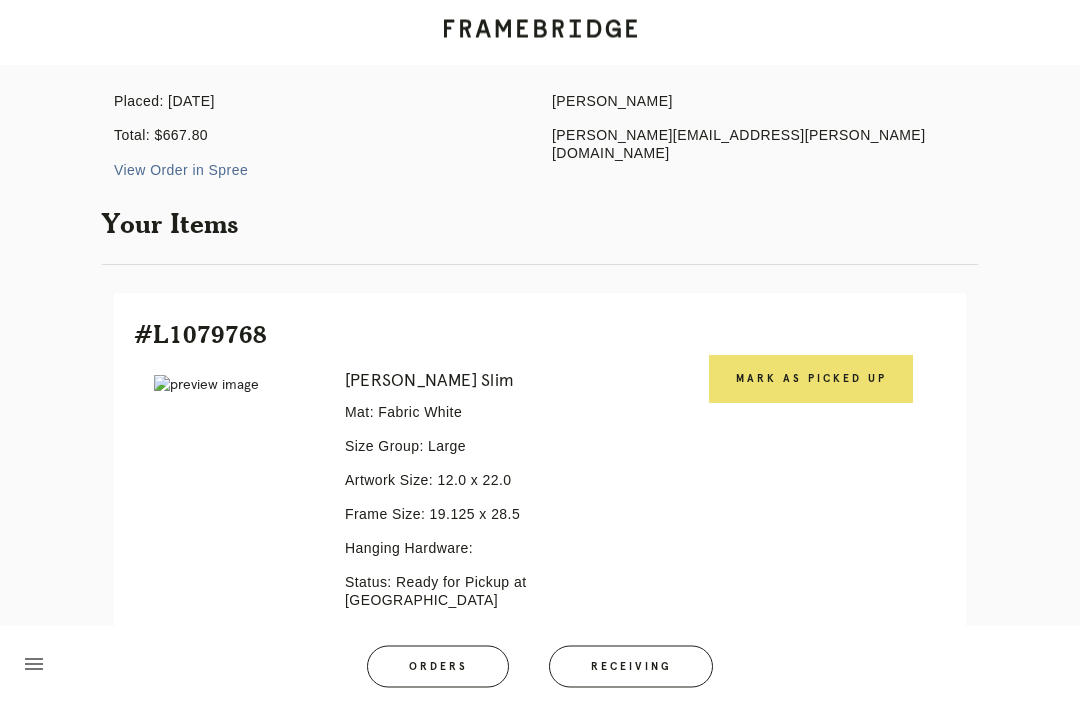 scroll, scrollTop: 228, scrollLeft: 0, axis: vertical 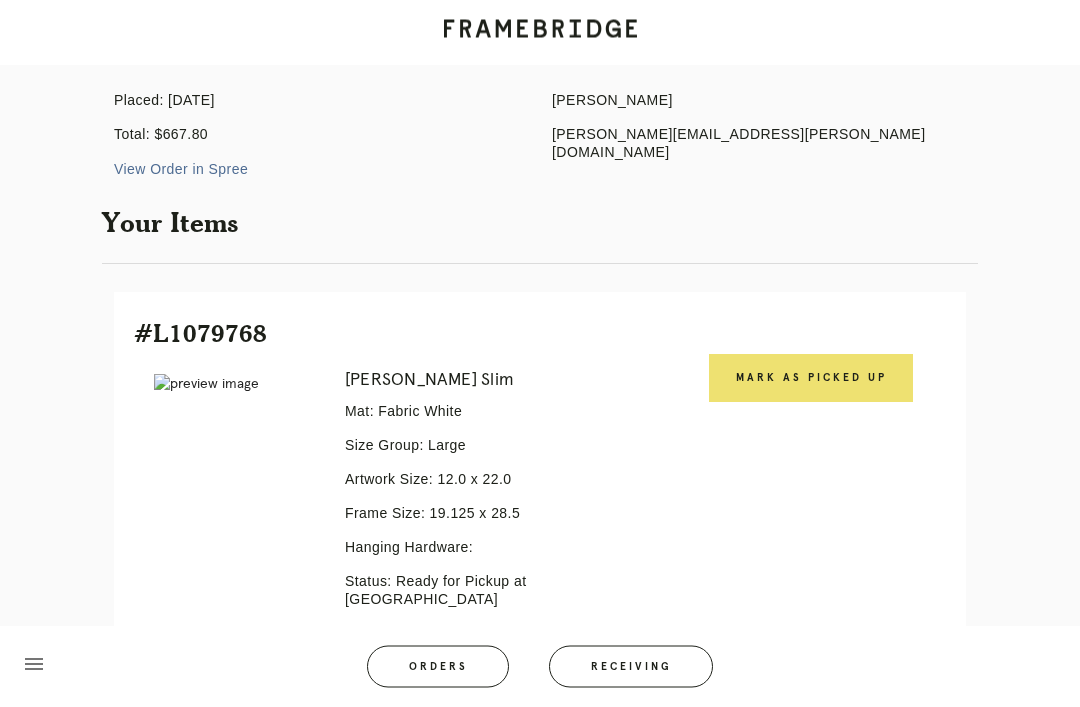 click on "Receiving" at bounding box center (631, 667) 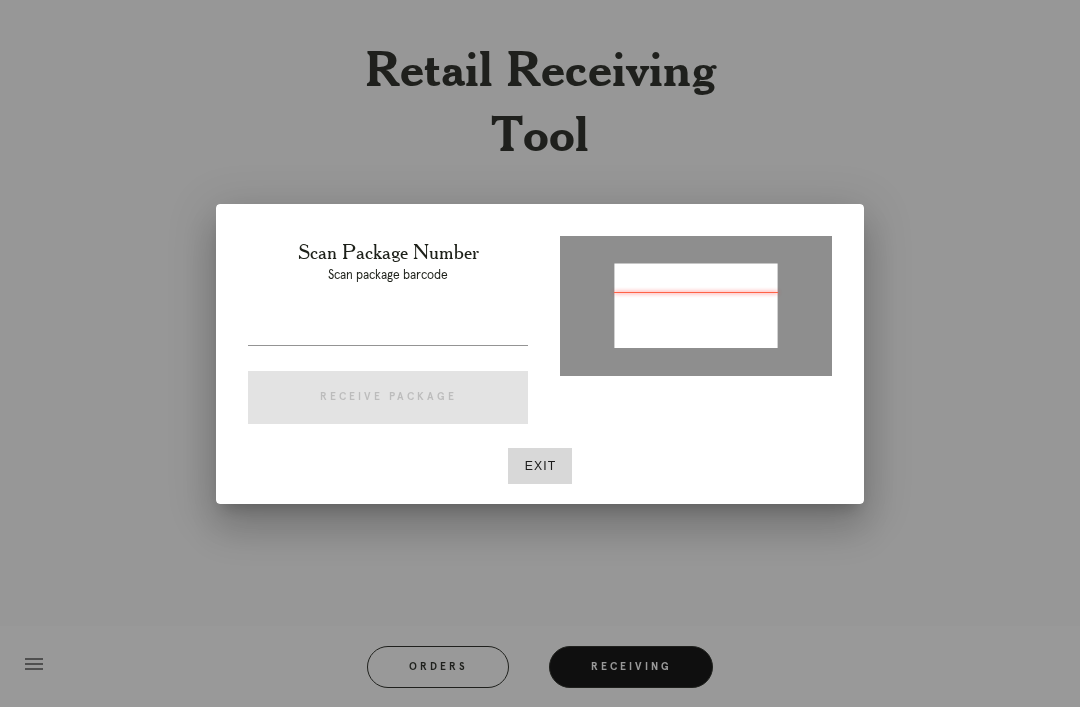click at bounding box center [696, 304] 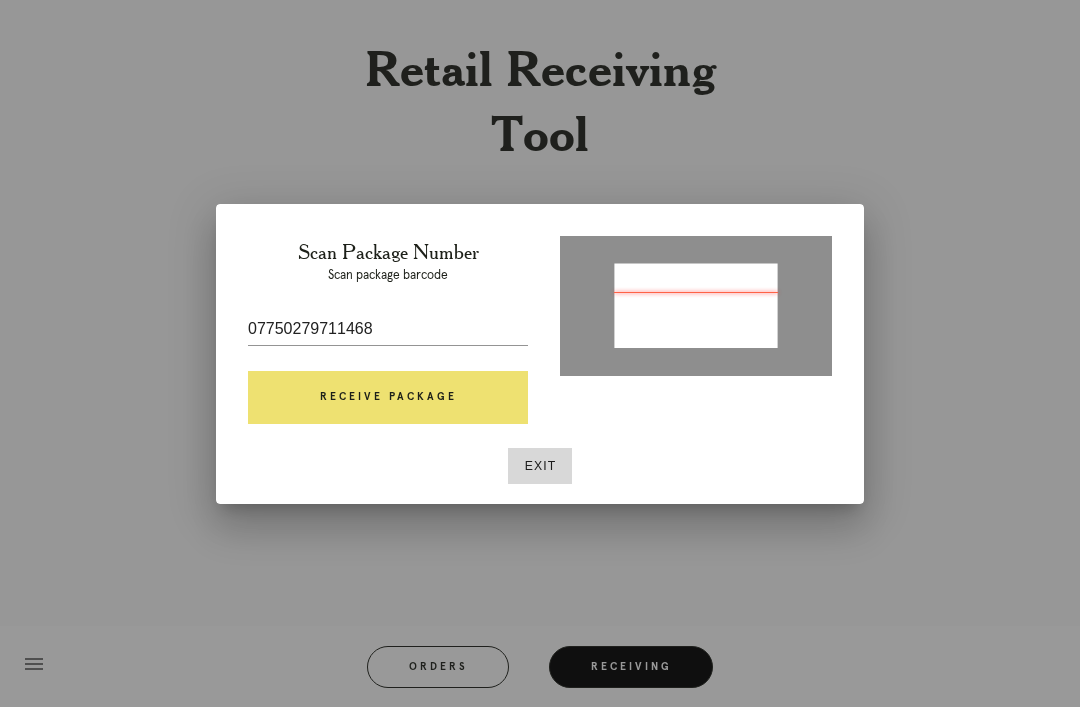 click at bounding box center [696, 307] 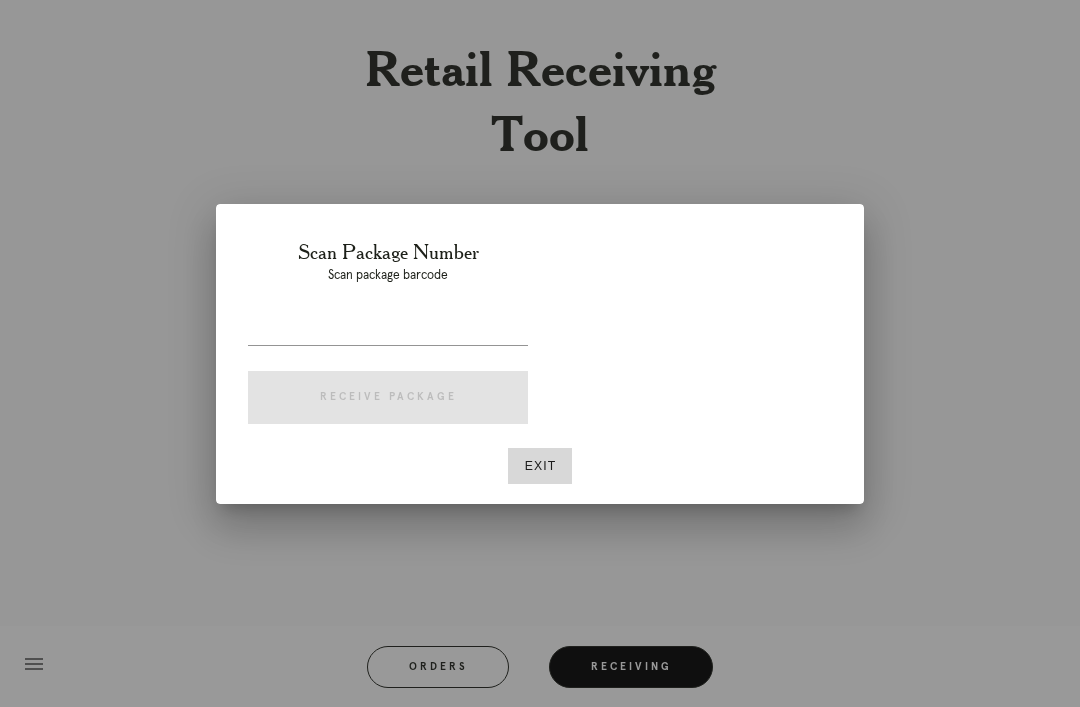 scroll, scrollTop: 64, scrollLeft: 0, axis: vertical 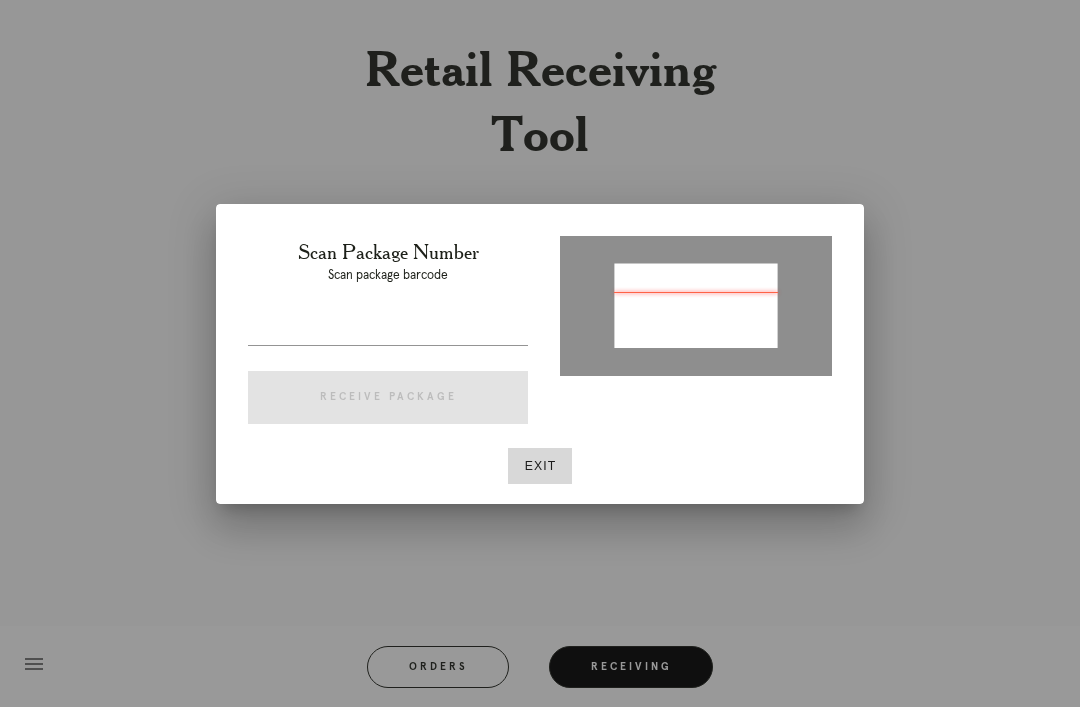 click at bounding box center (696, 304) 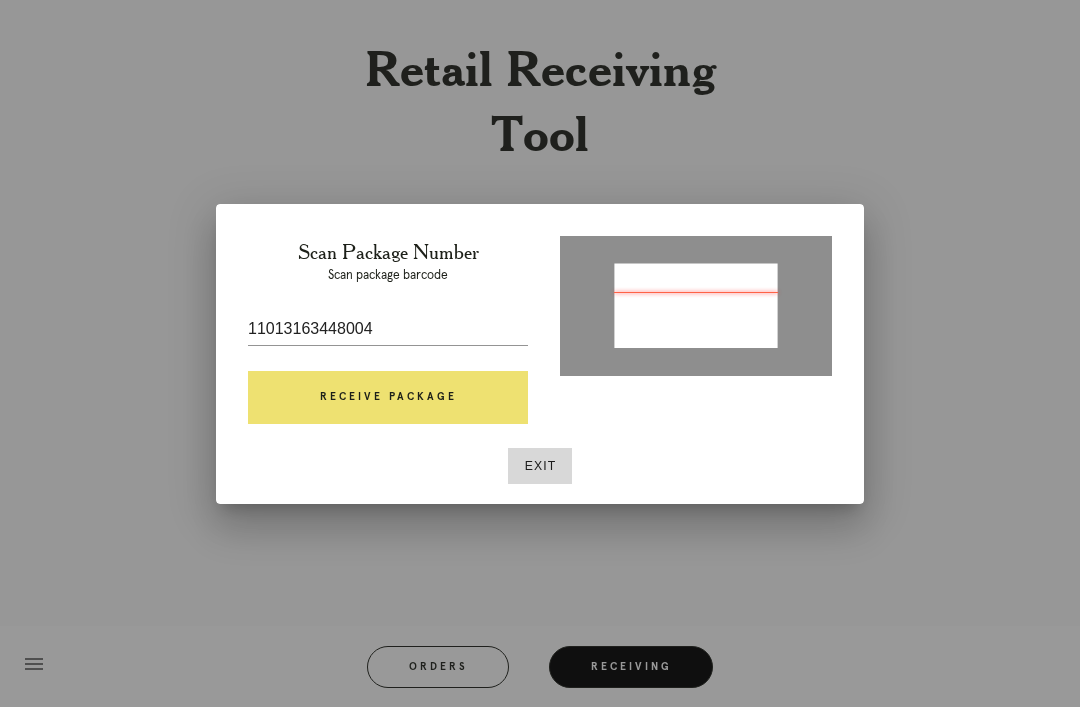 click on "11013163448004" at bounding box center (388, 329) 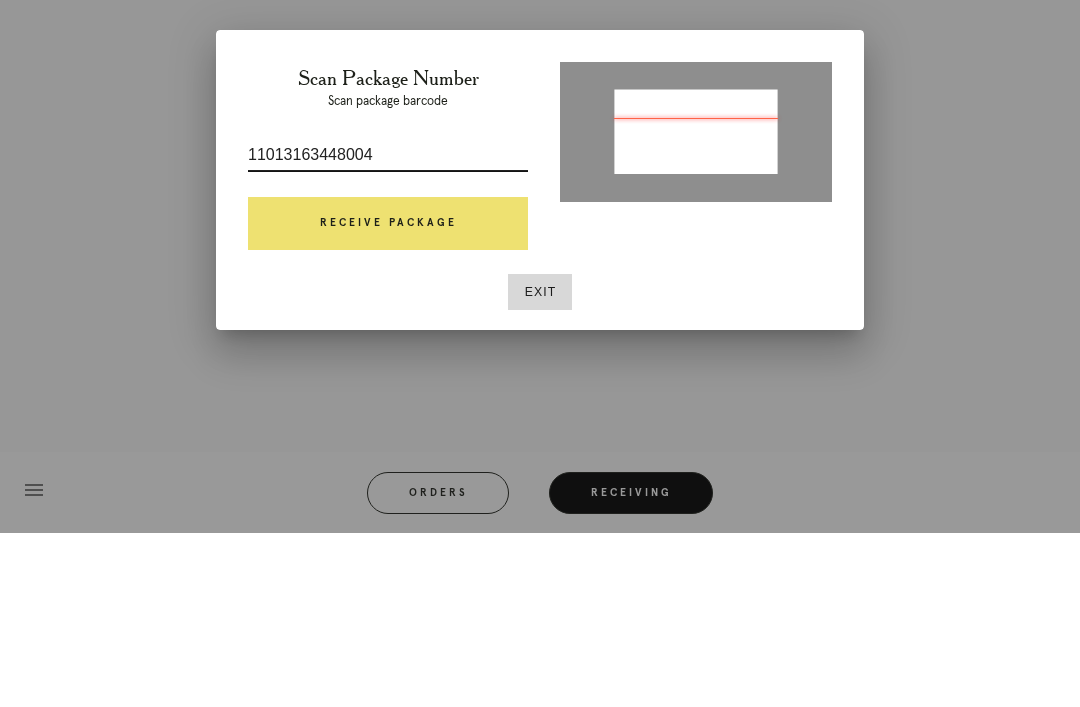 click on "11013163448004" at bounding box center (388, 329) 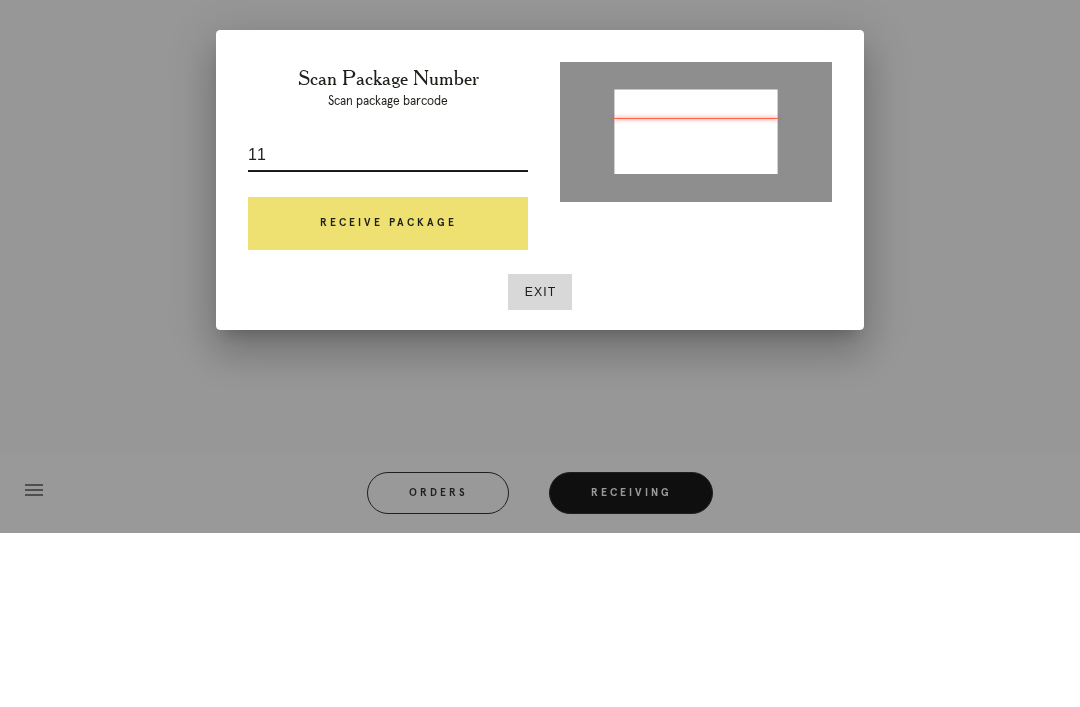 type on "1" 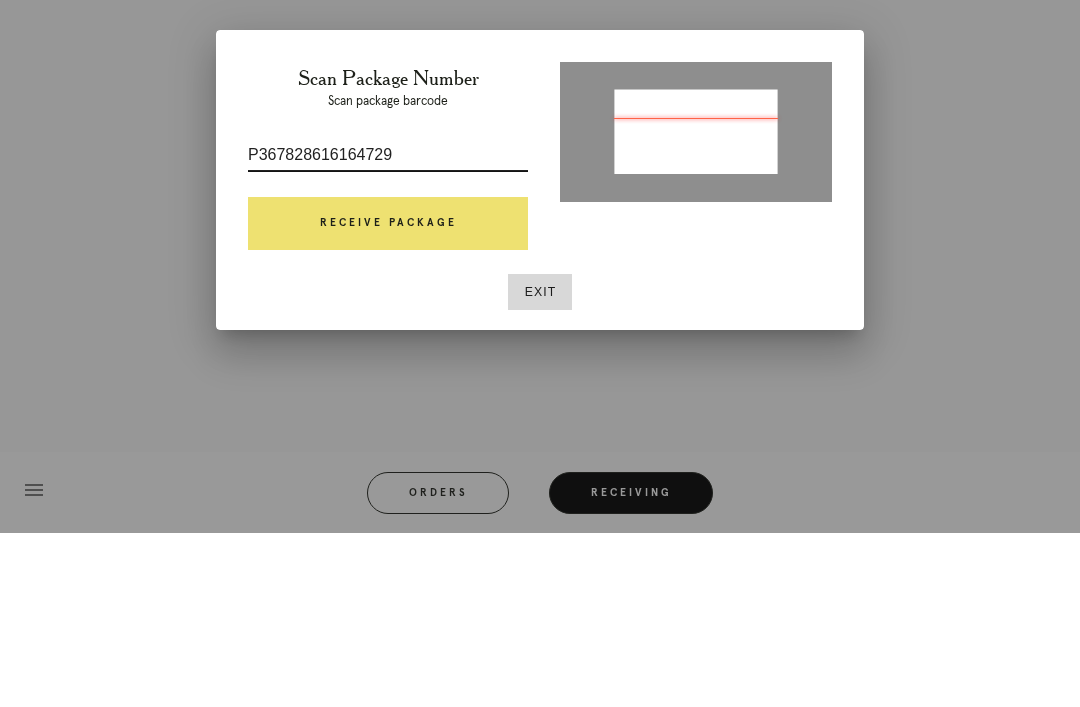 type on "P367828616164729" 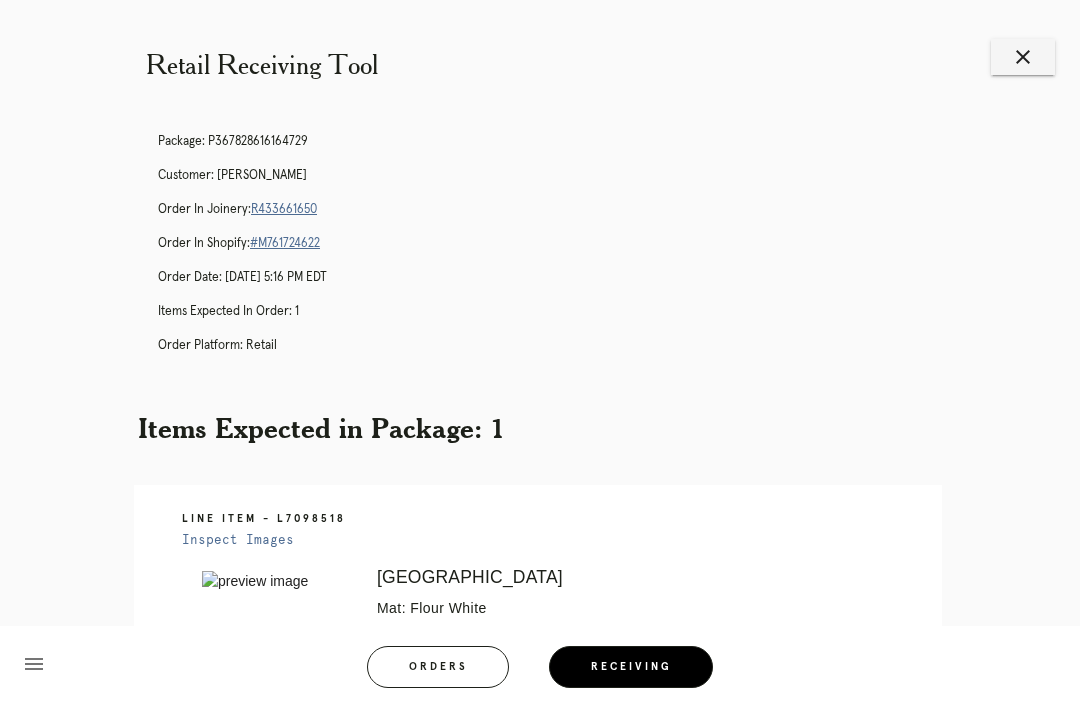 scroll, scrollTop: 64, scrollLeft: 0, axis: vertical 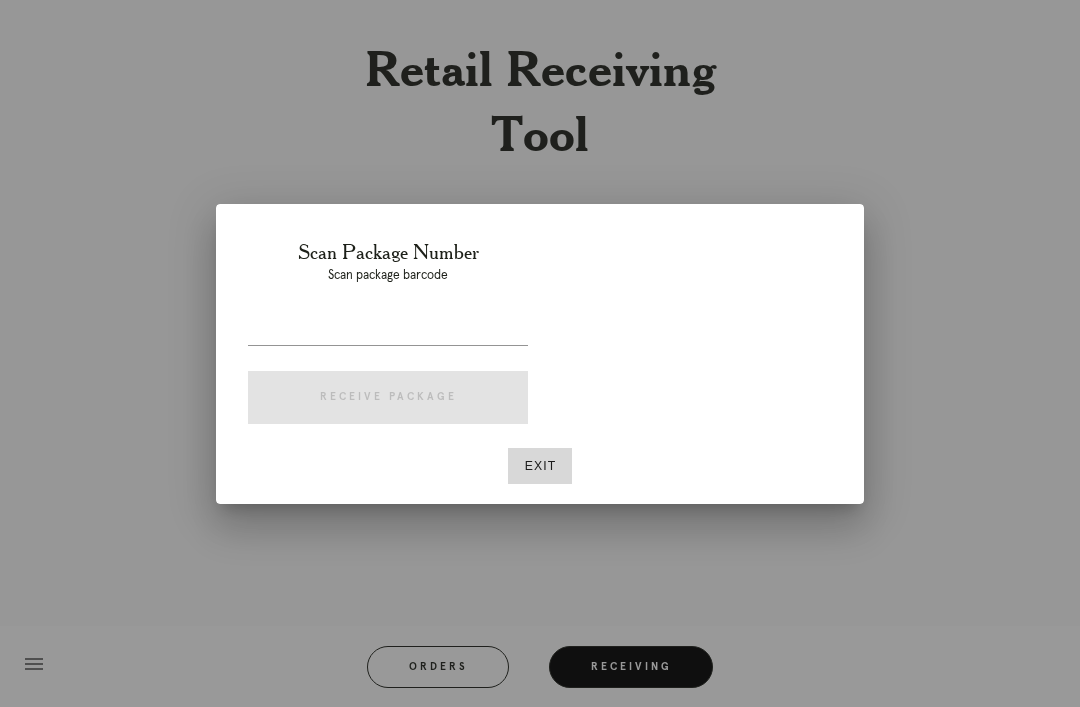 click at bounding box center (388, 329) 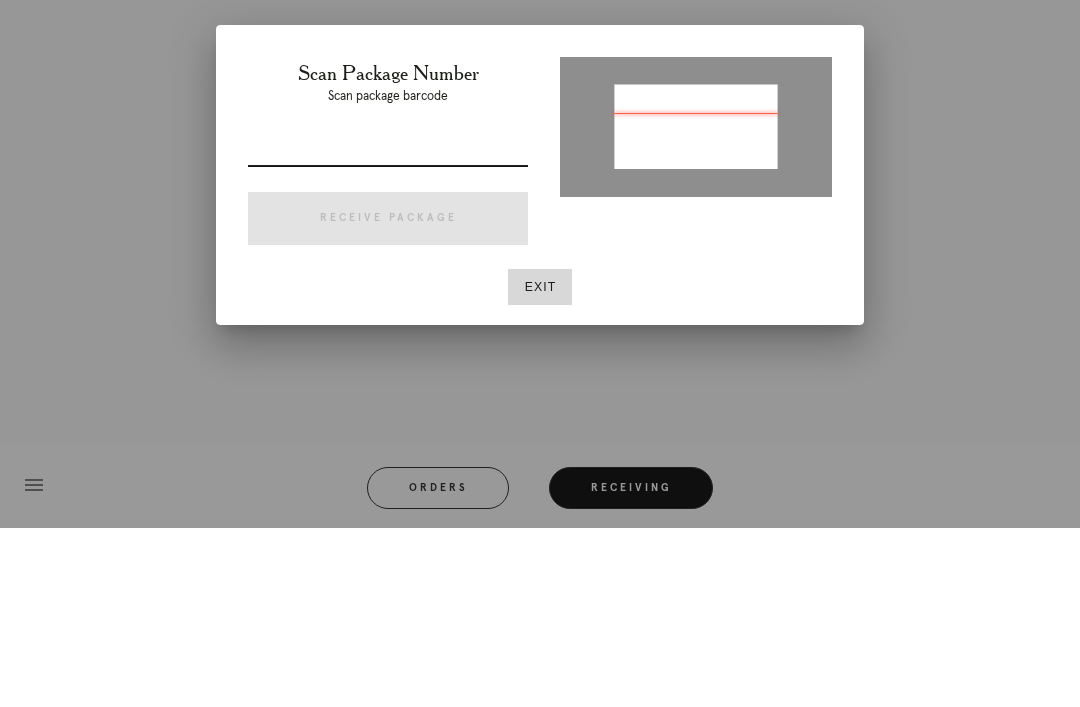 type on "P442080283086828" 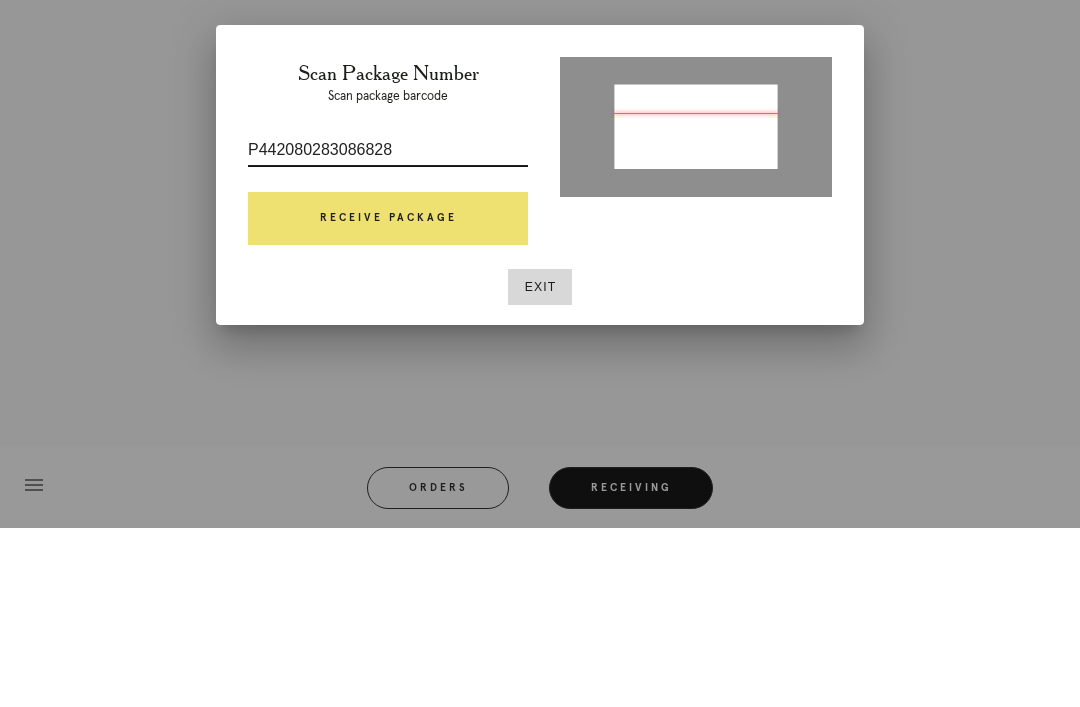 click on "Receive Package" at bounding box center [388, 398] 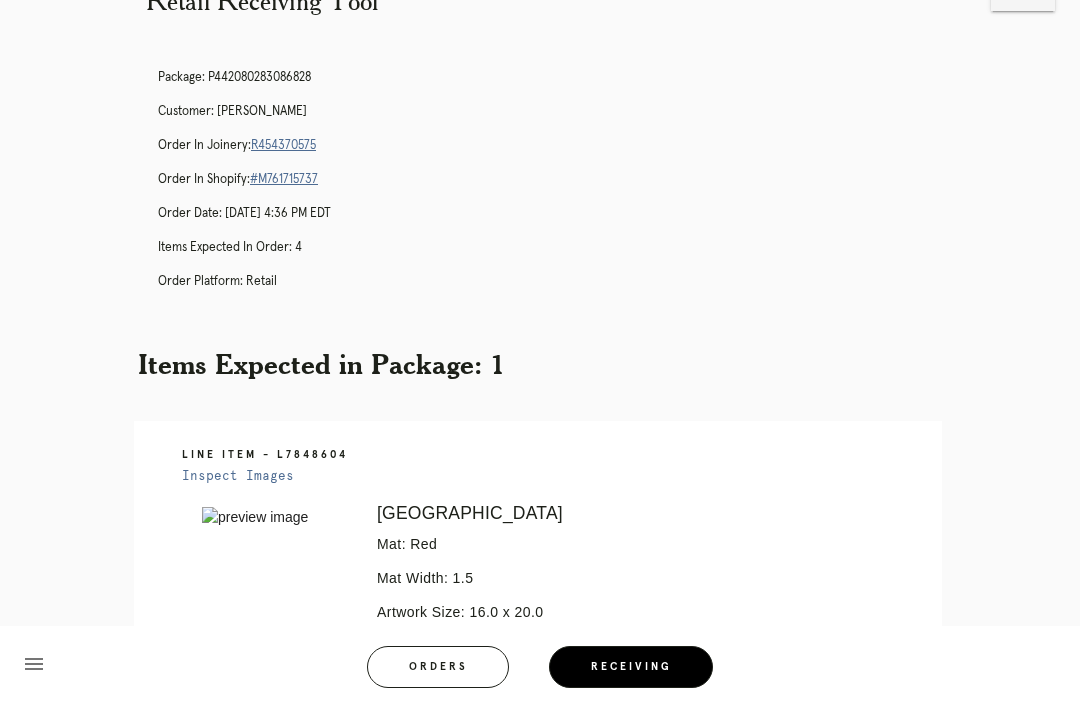 click on "R454370575" at bounding box center (283, 145) 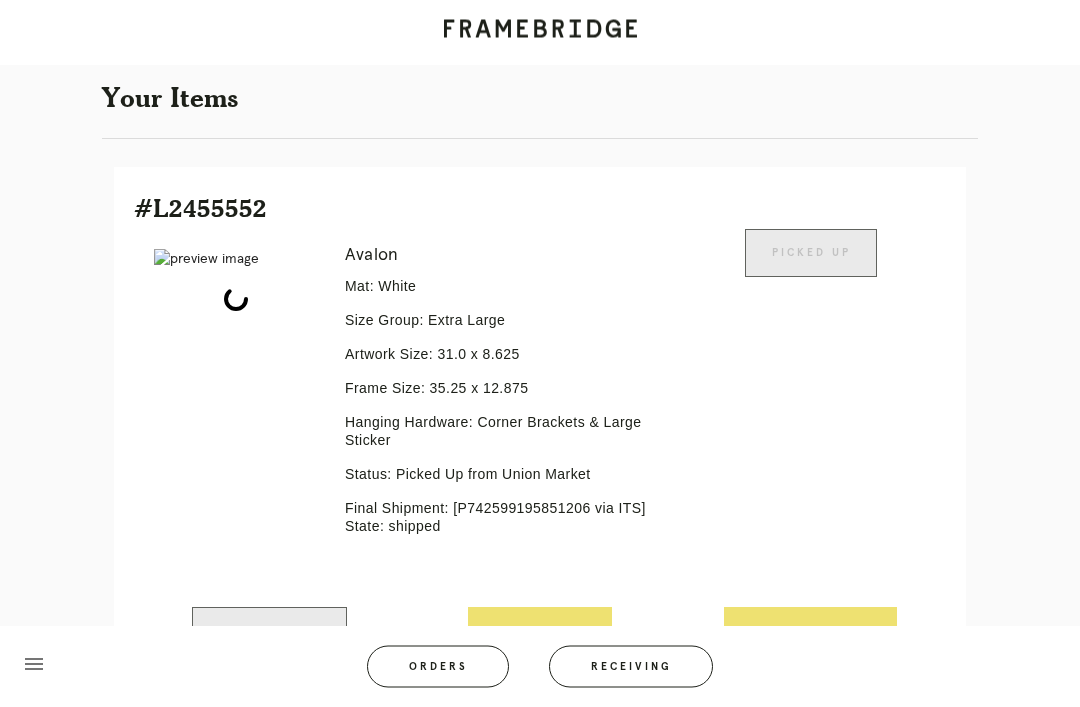 scroll, scrollTop: 355, scrollLeft: 0, axis: vertical 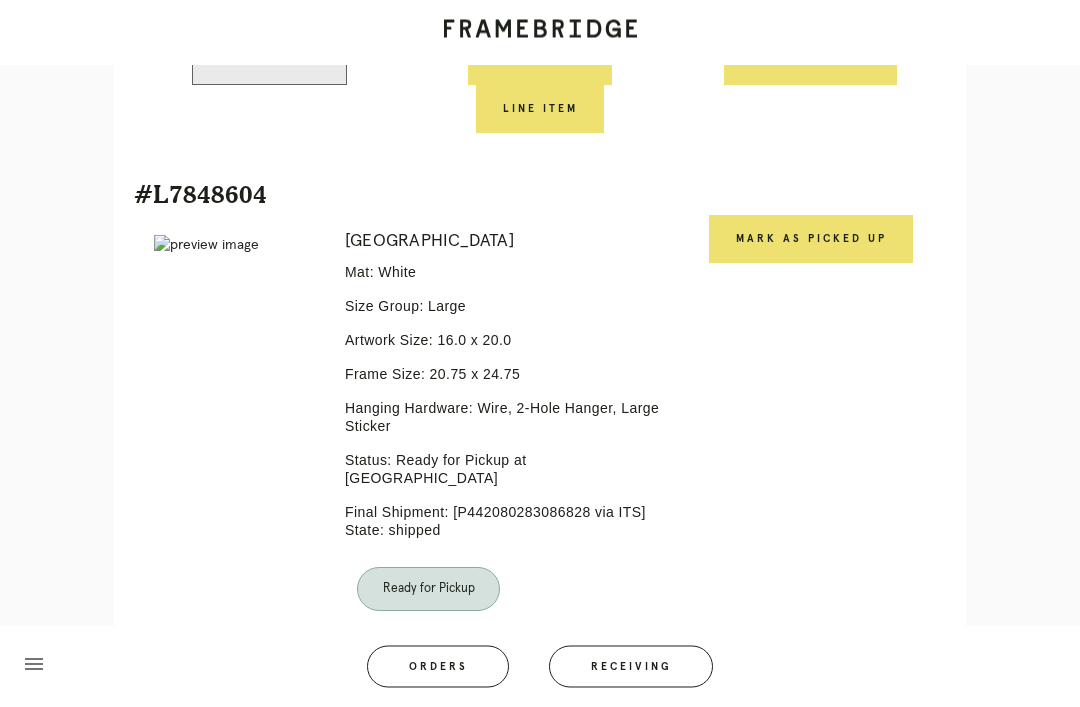 click on "Mark as Picked Up" at bounding box center [811, 240] 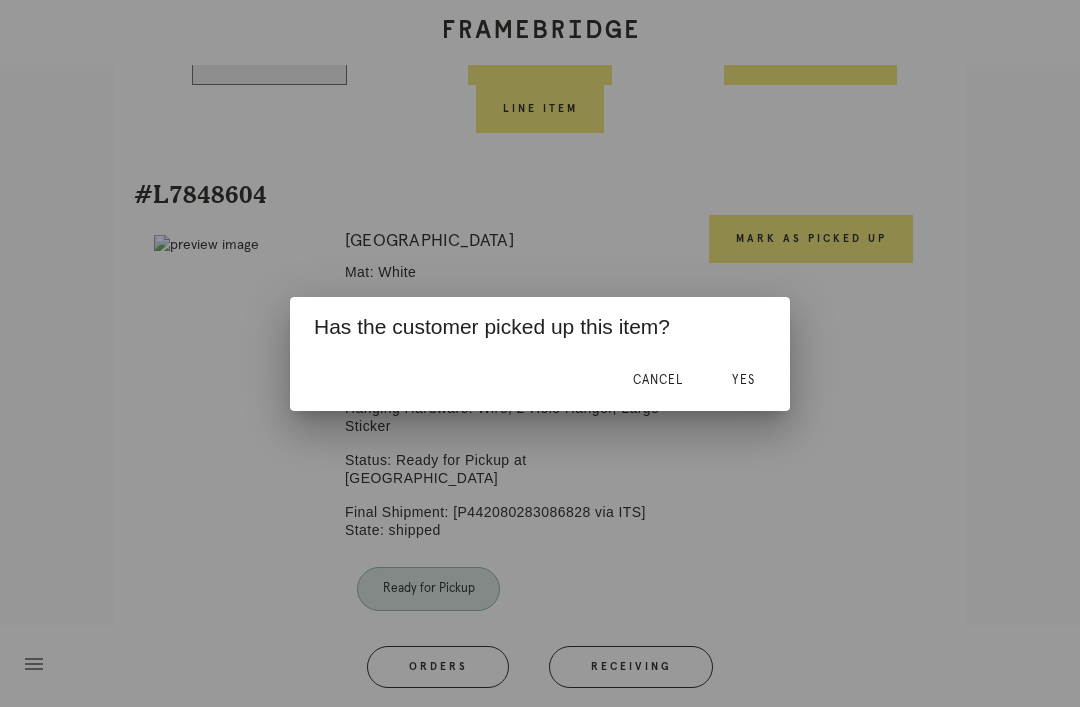 click on "Yes" at bounding box center [743, 380] 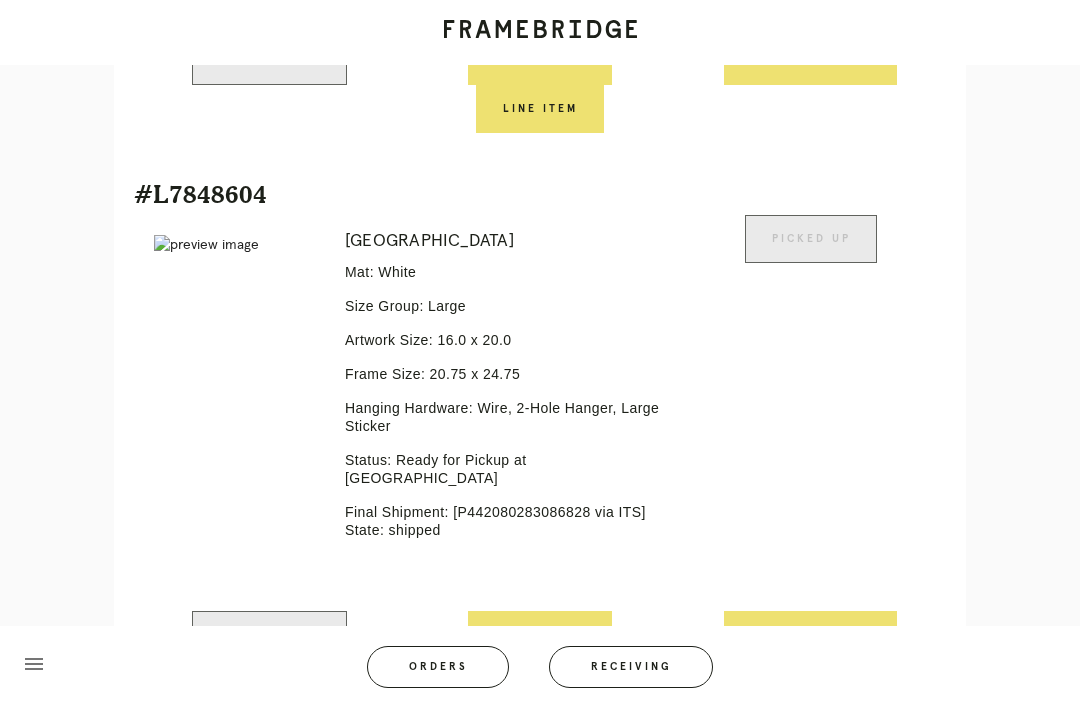 click on "Receiving" at bounding box center (631, 667) 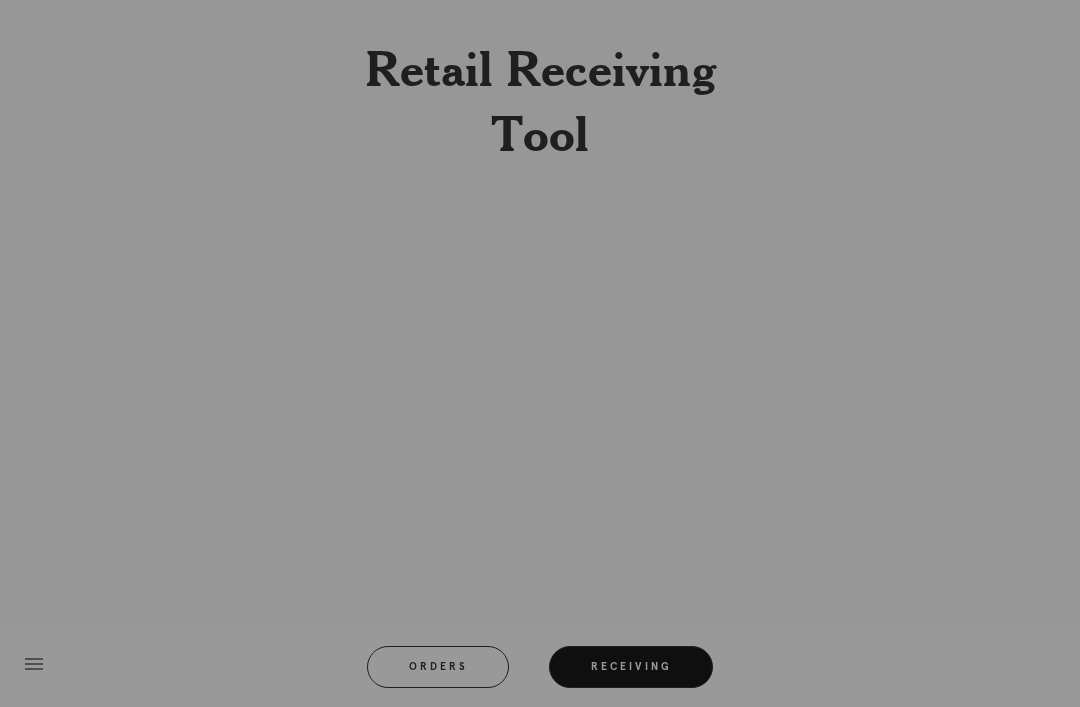 scroll, scrollTop: 0, scrollLeft: 0, axis: both 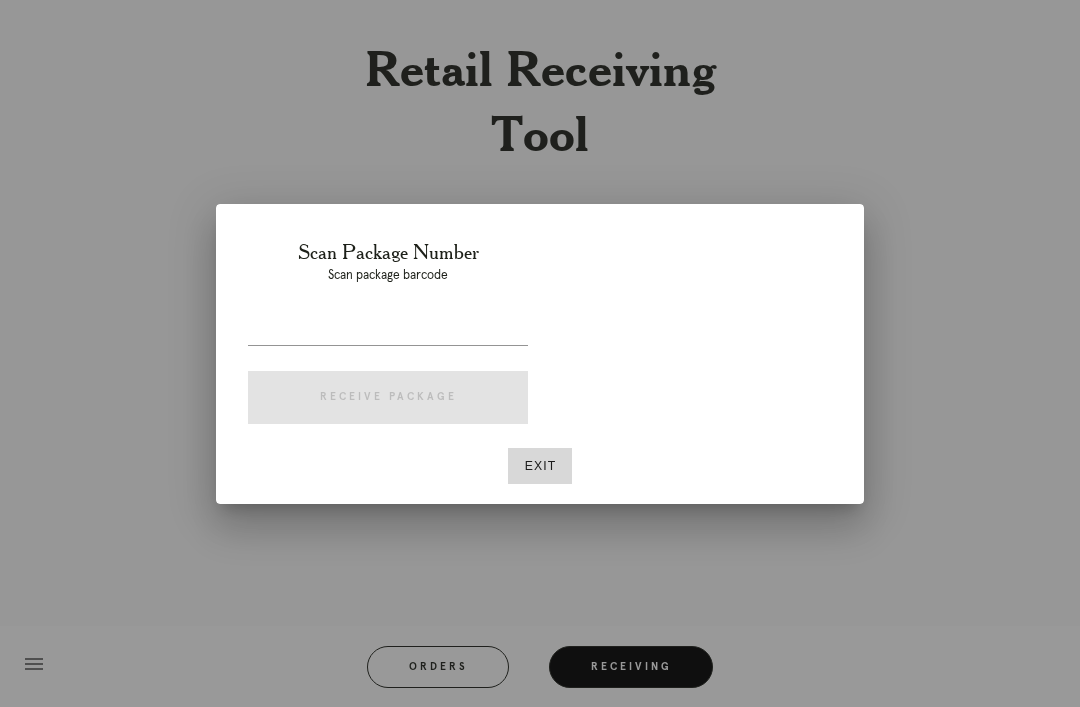click at bounding box center [388, 329] 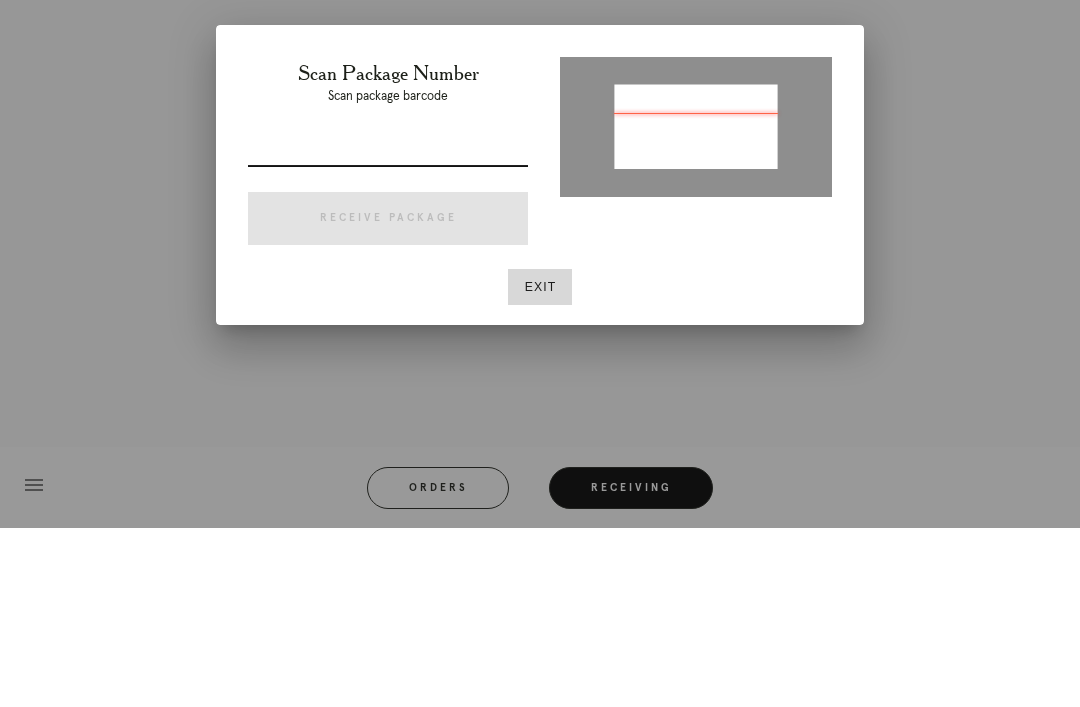 click at bounding box center (696, 304) 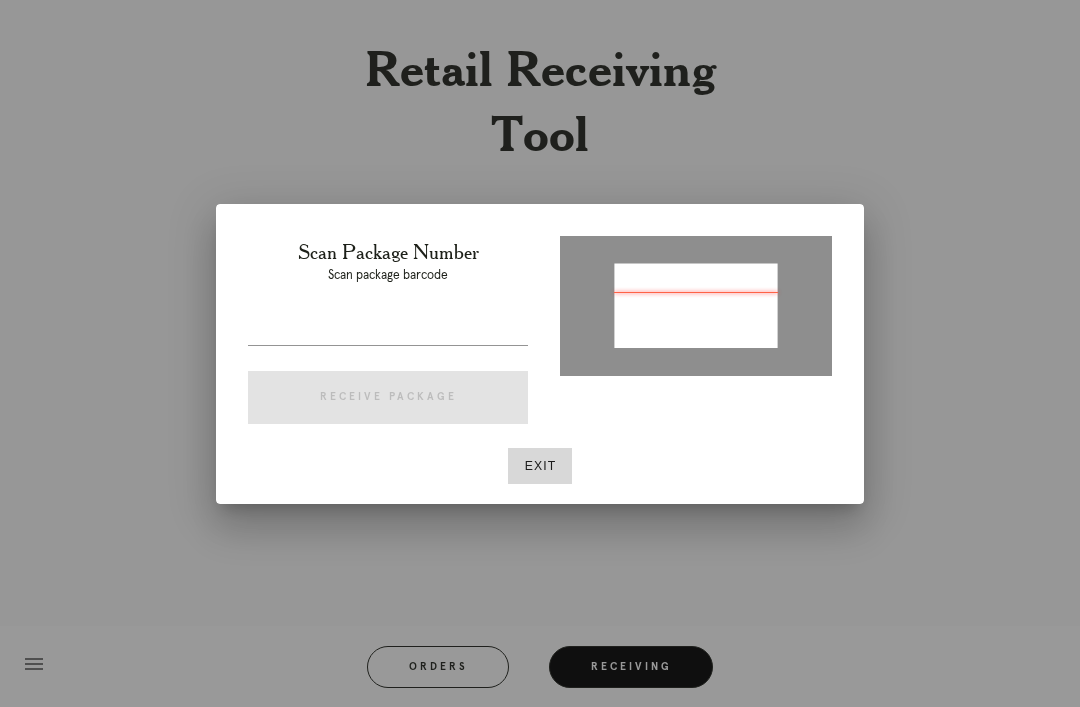 click at bounding box center (696, 304) 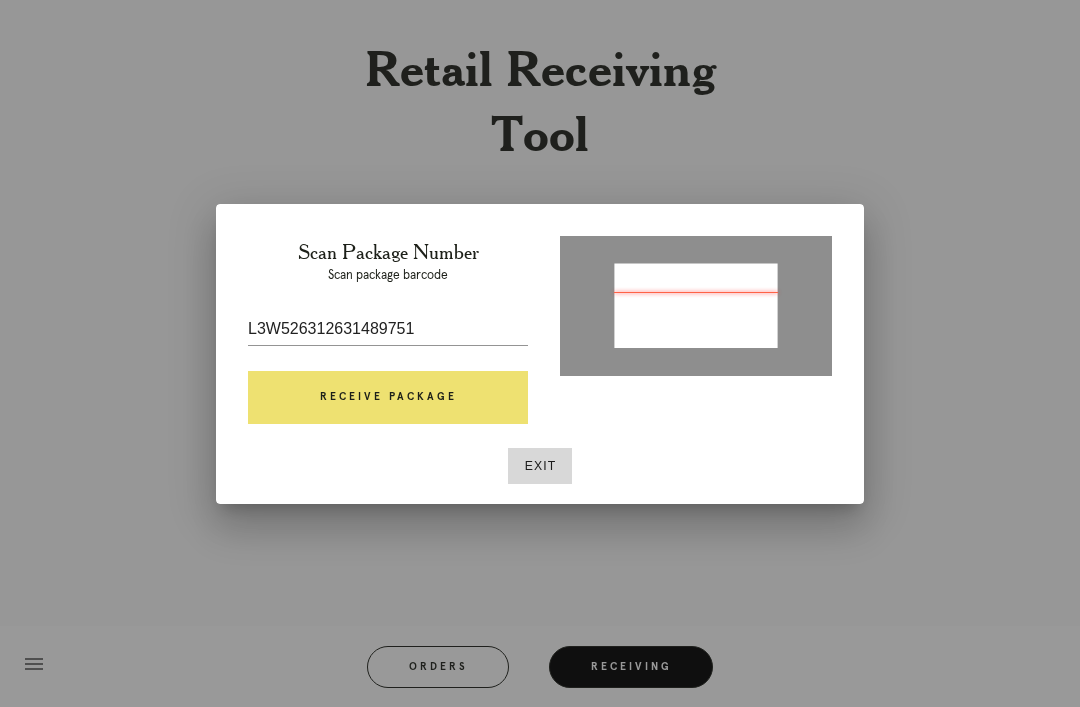 click on "L3W526312631489751" at bounding box center (388, 329) 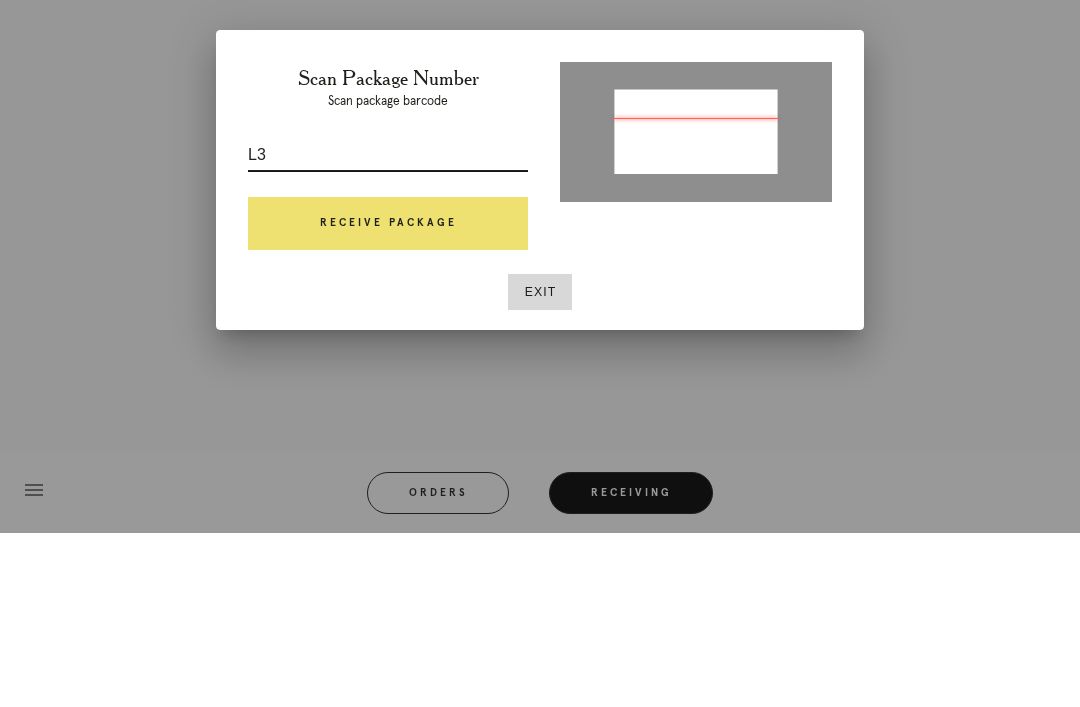 type on "L" 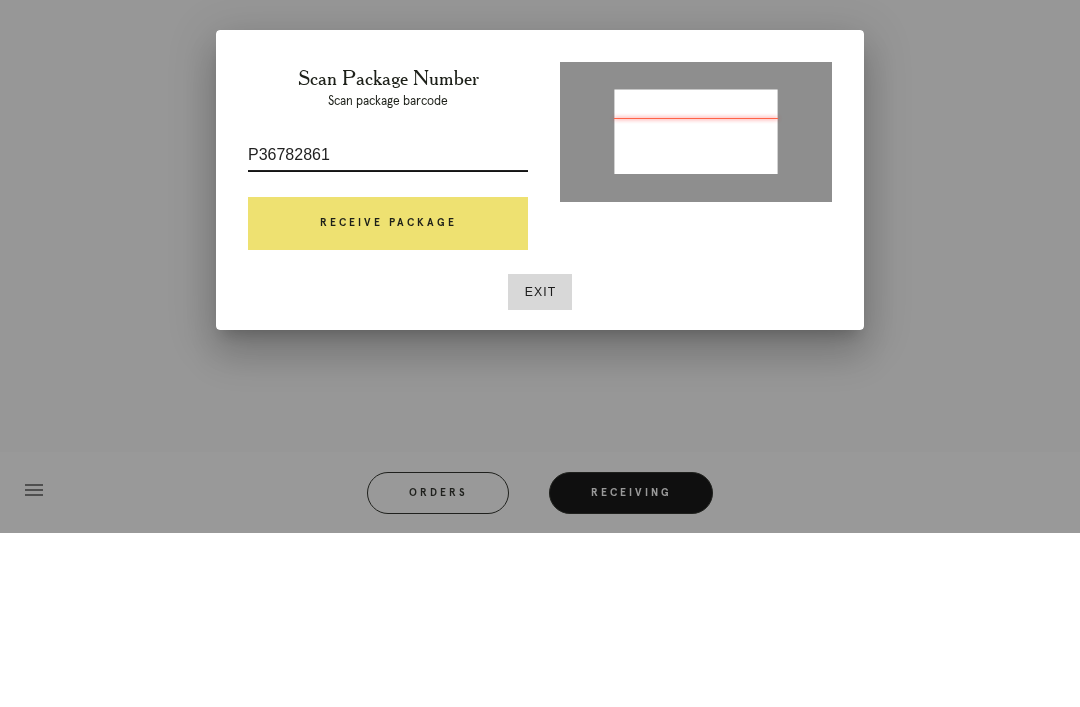 type on "P367828616" 